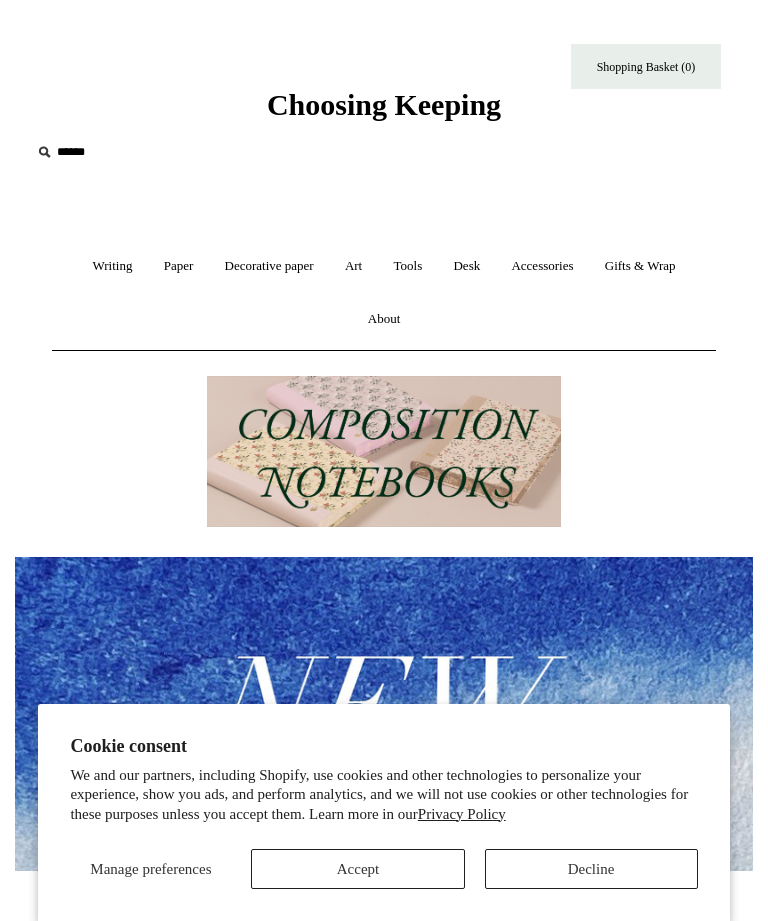 scroll, scrollTop: 0, scrollLeft: 0, axis: both 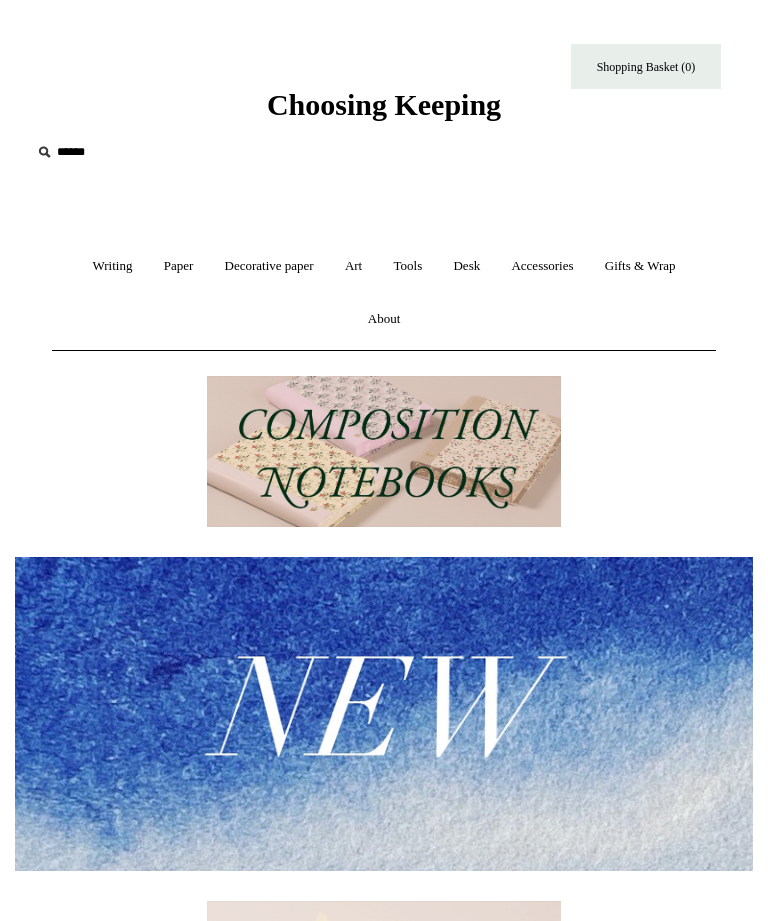 click on "Desk +" at bounding box center [466, 266] 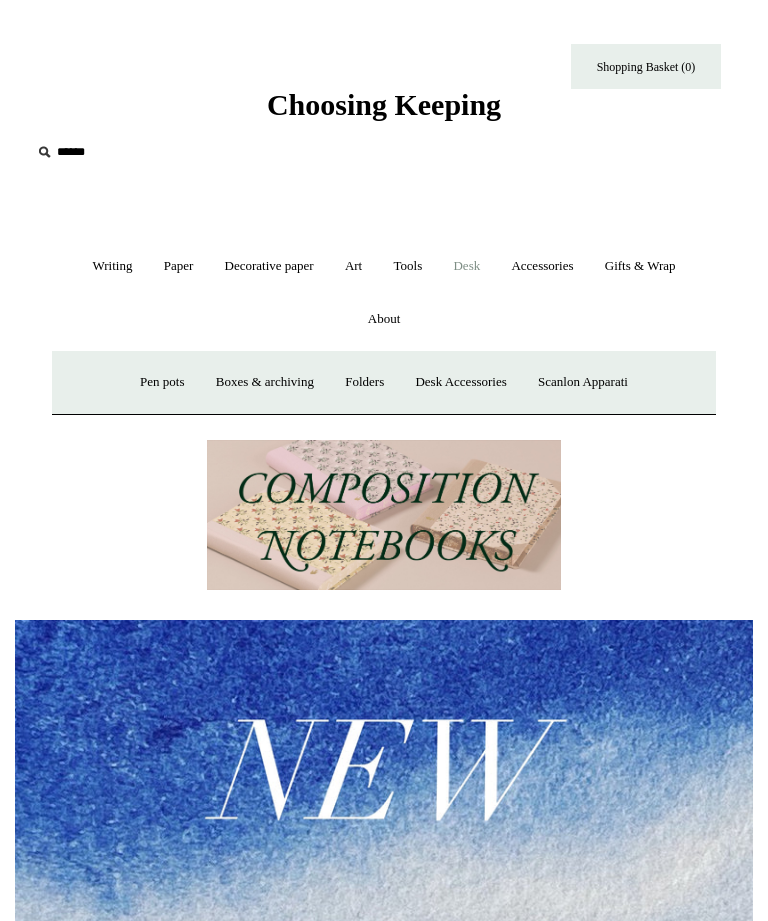 click on "Pen pots" at bounding box center (162, 382) 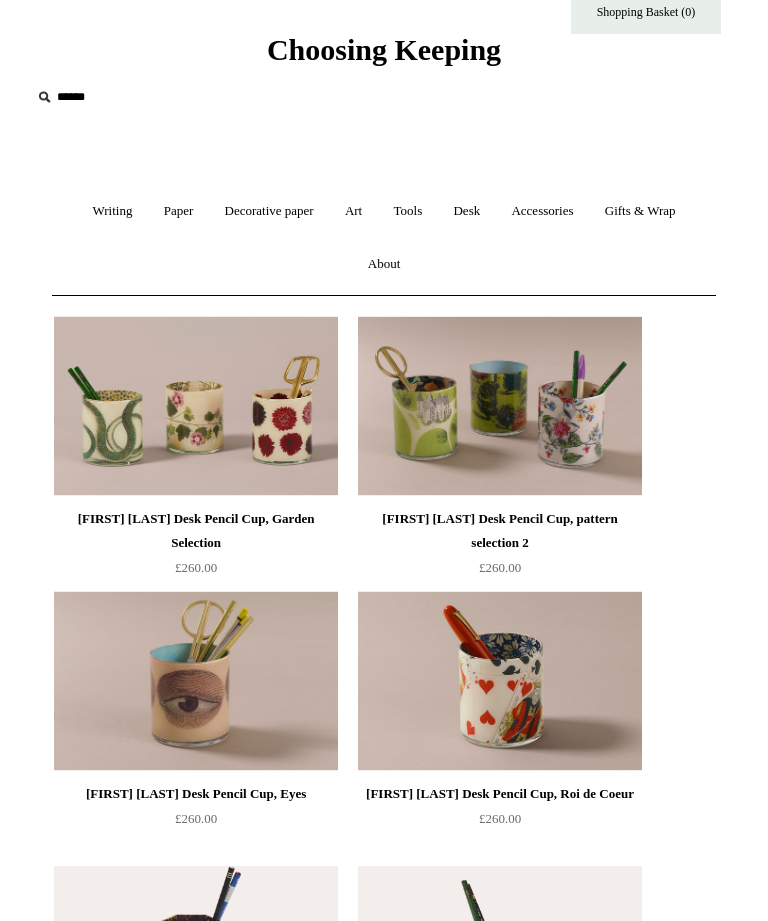 scroll, scrollTop: 0, scrollLeft: 0, axis: both 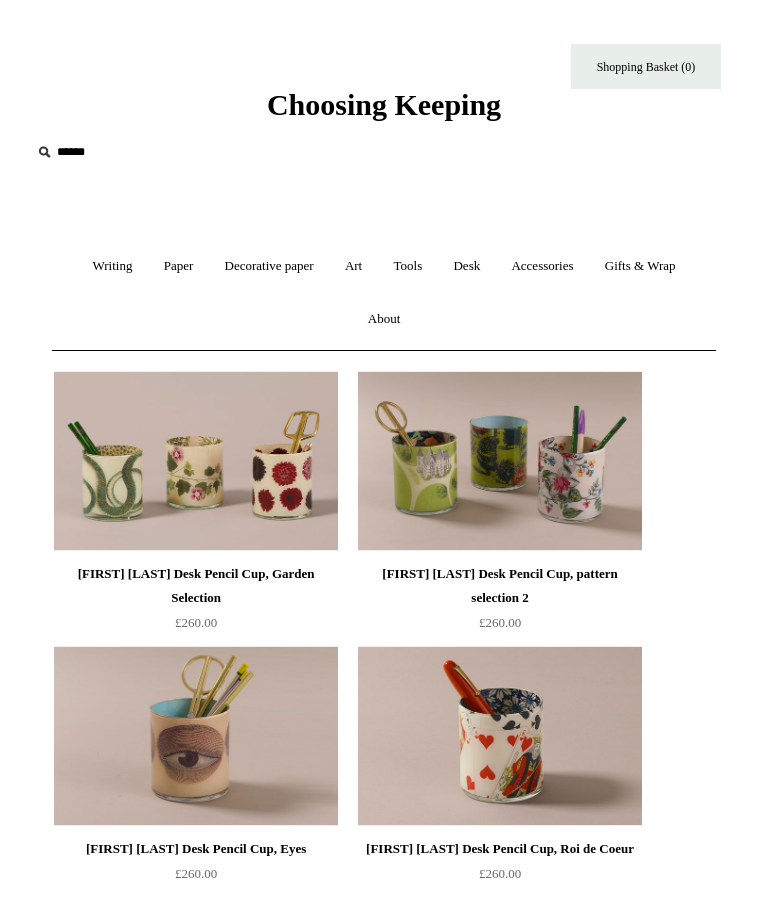 click on "Accessories +" at bounding box center [542, 266] 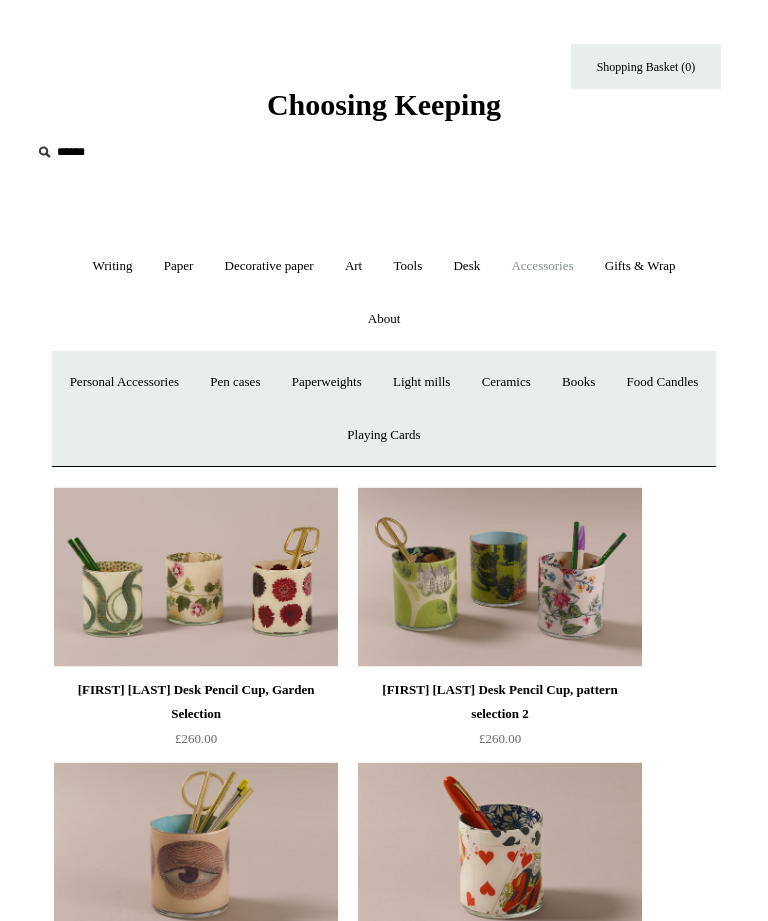 click on "Pen cases" at bounding box center [235, 382] 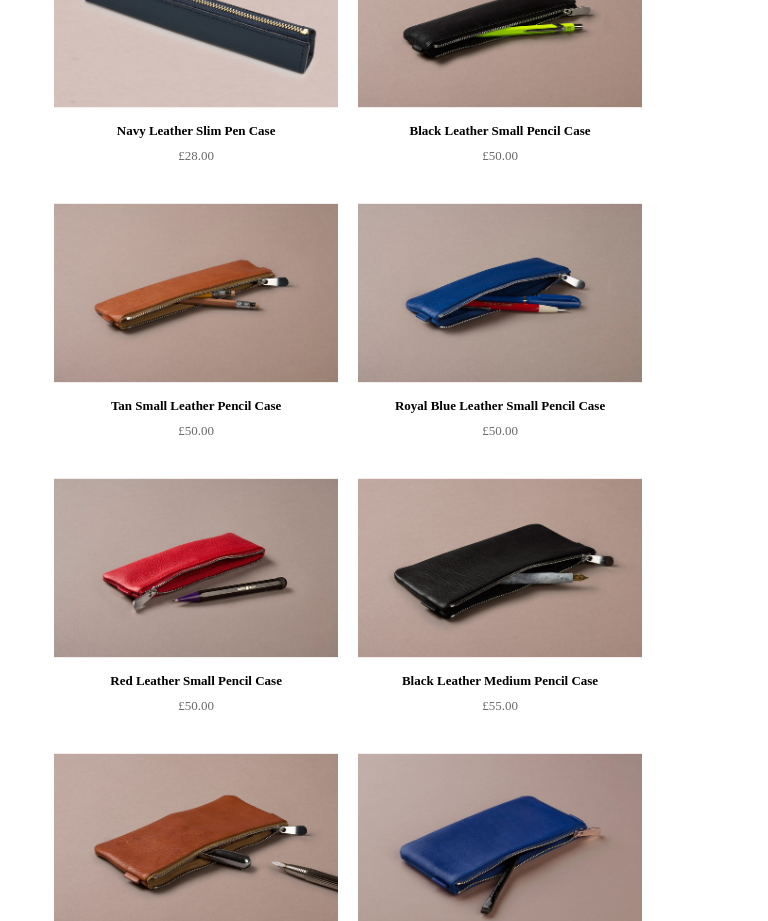 scroll, scrollTop: 994, scrollLeft: 0, axis: vertical 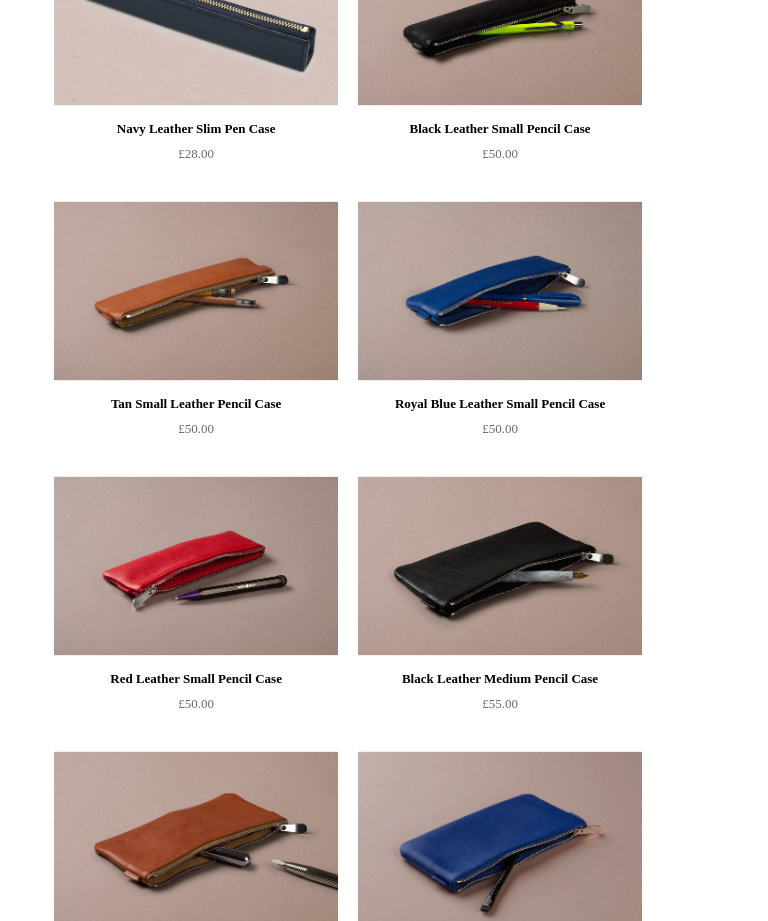 click at bounding box center [500, 292] 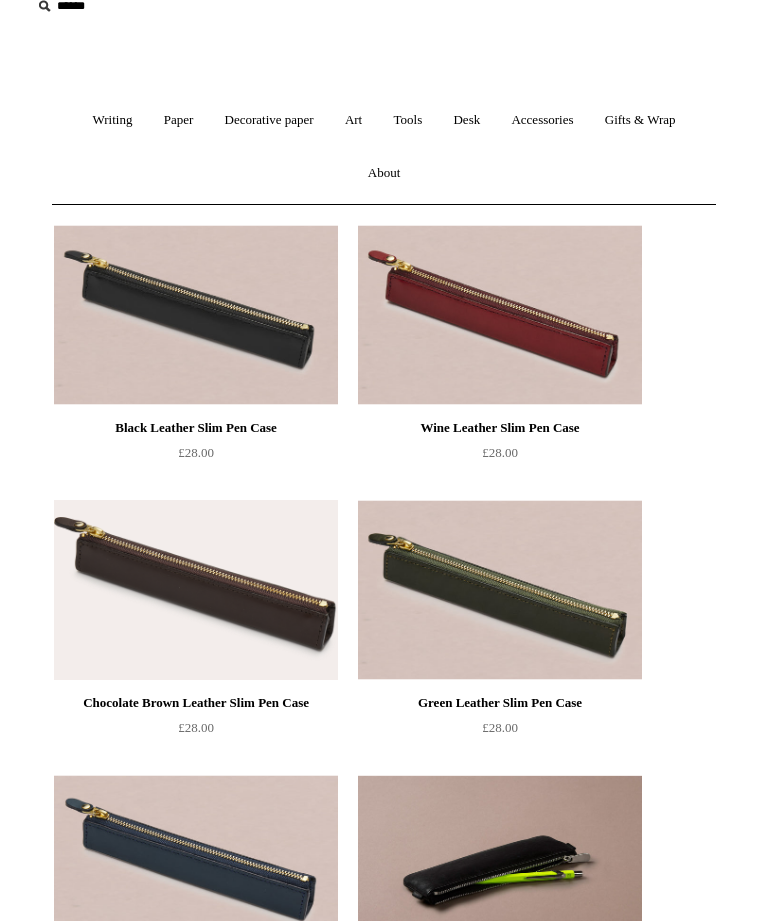 scroll, scrollTop: 0, scrollLeft: 0, axis: both 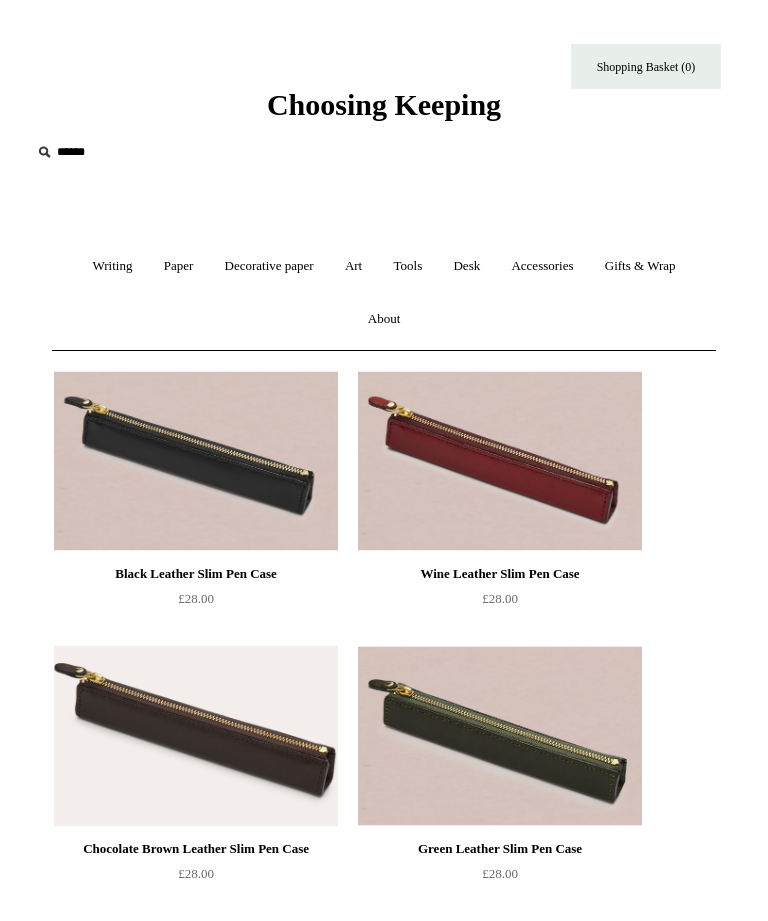 click on "Accessories +" at bounding box center [542, 266] 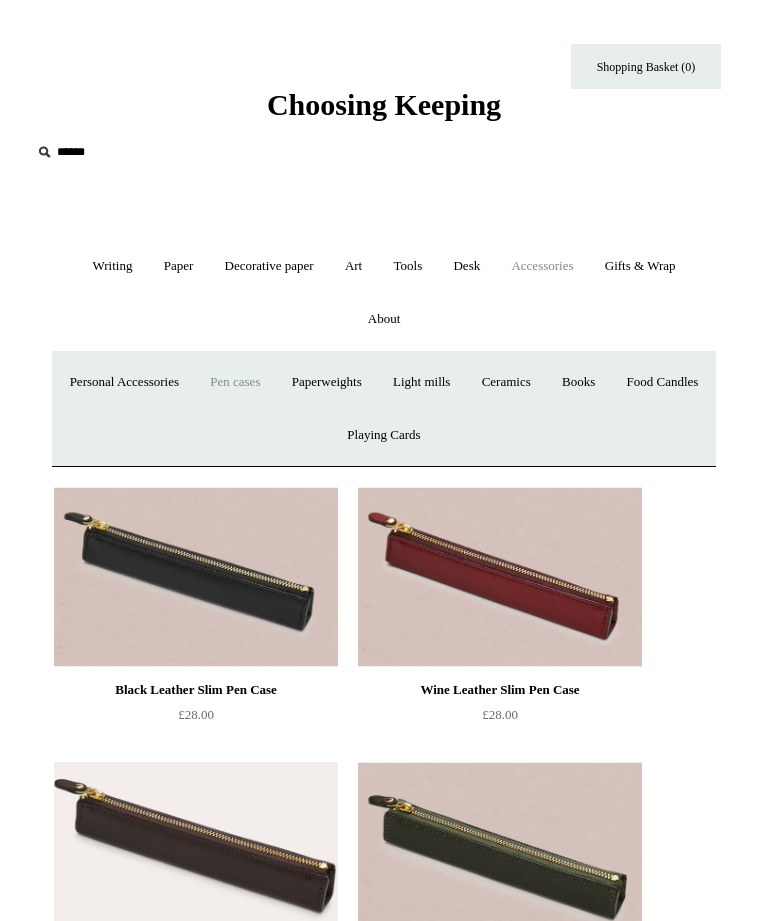 click on "Ceramics  +" at bounding box center (506, 382) 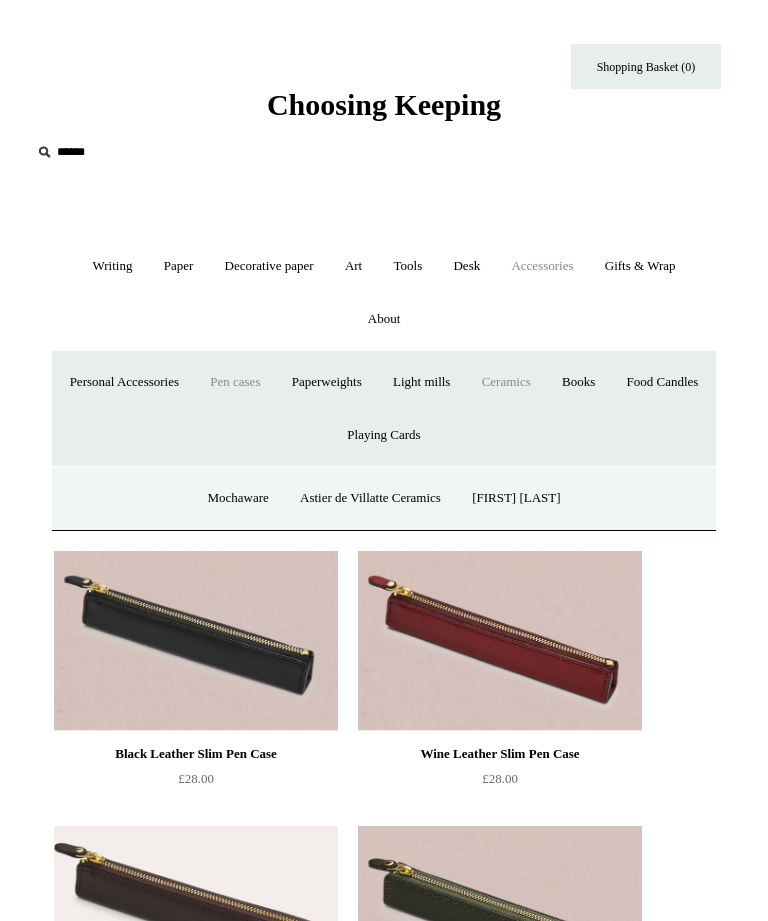 click on "Playing Cards" at bounding box center (383, 435) 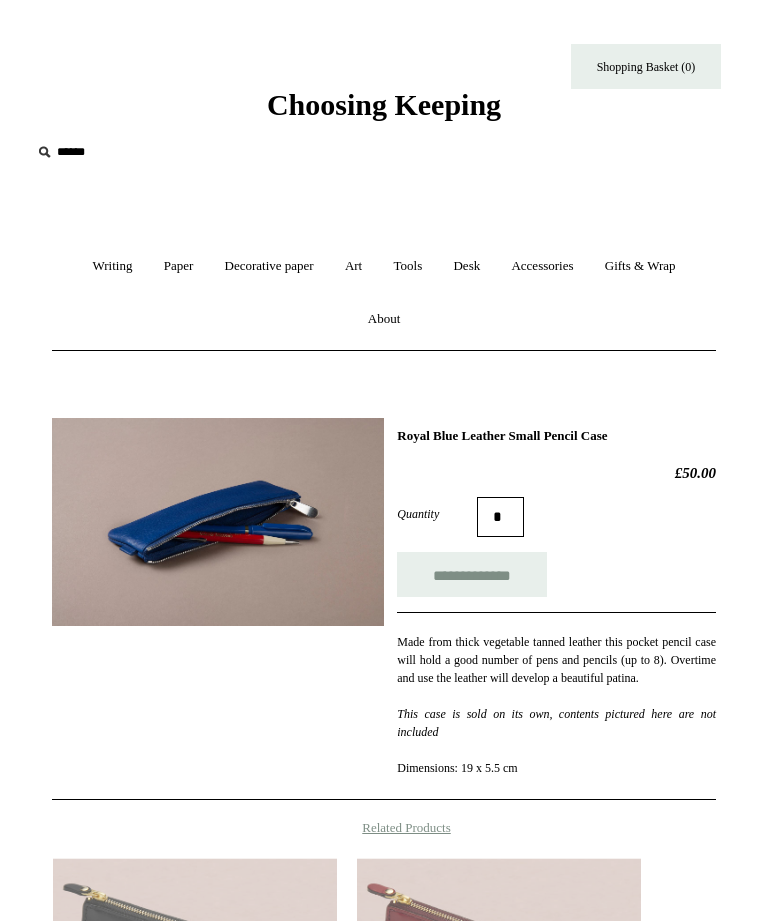 scroll, scrollTop: 0, scrollLeft: 0, axis: both 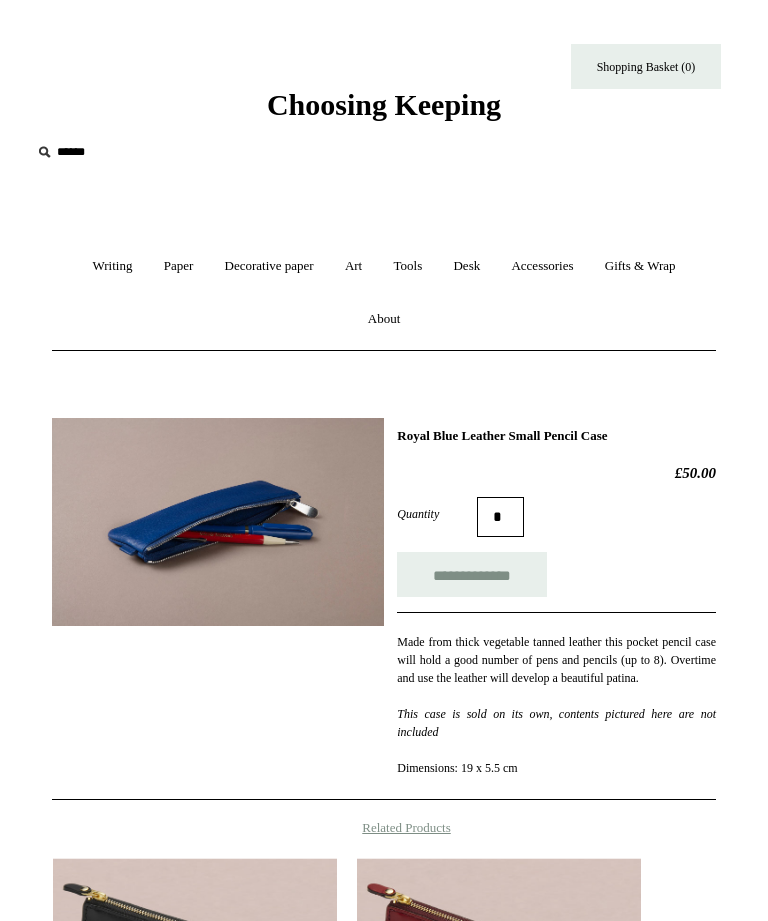 click at bounding box center [218, 522] 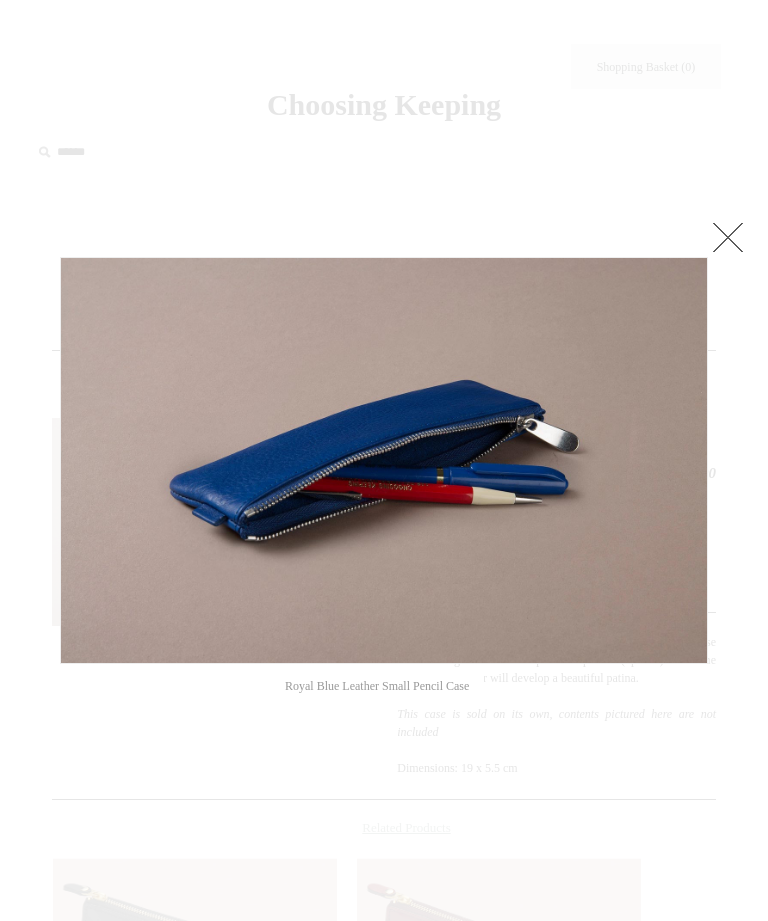 click at bounding box center [384, 864] 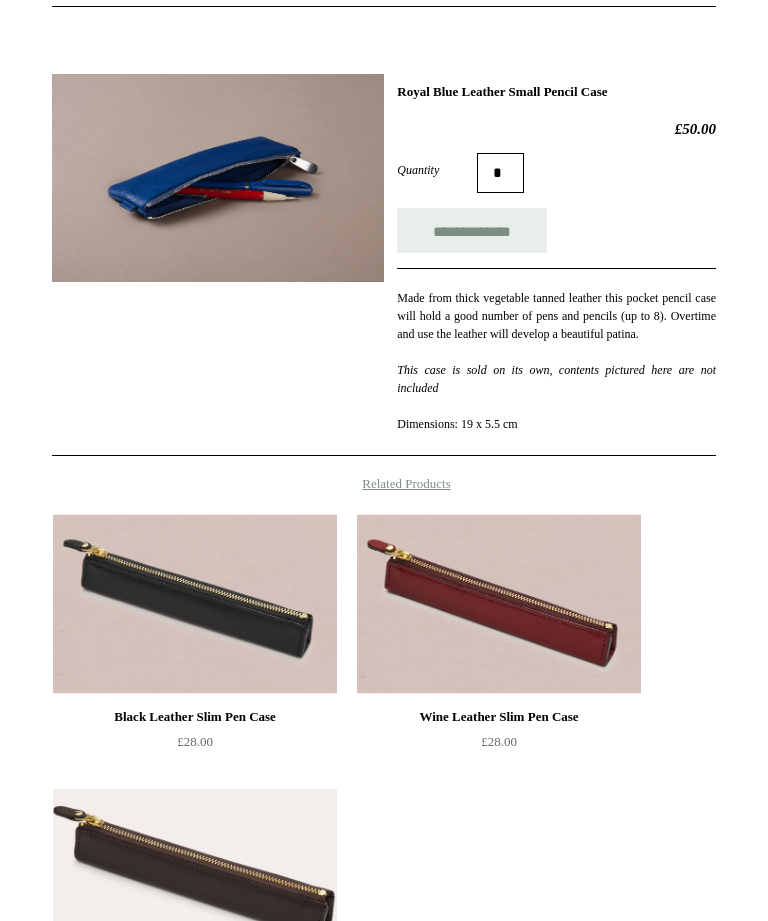 scroll, scrollTop: 356, scrollLeft: 0, axis: vertical 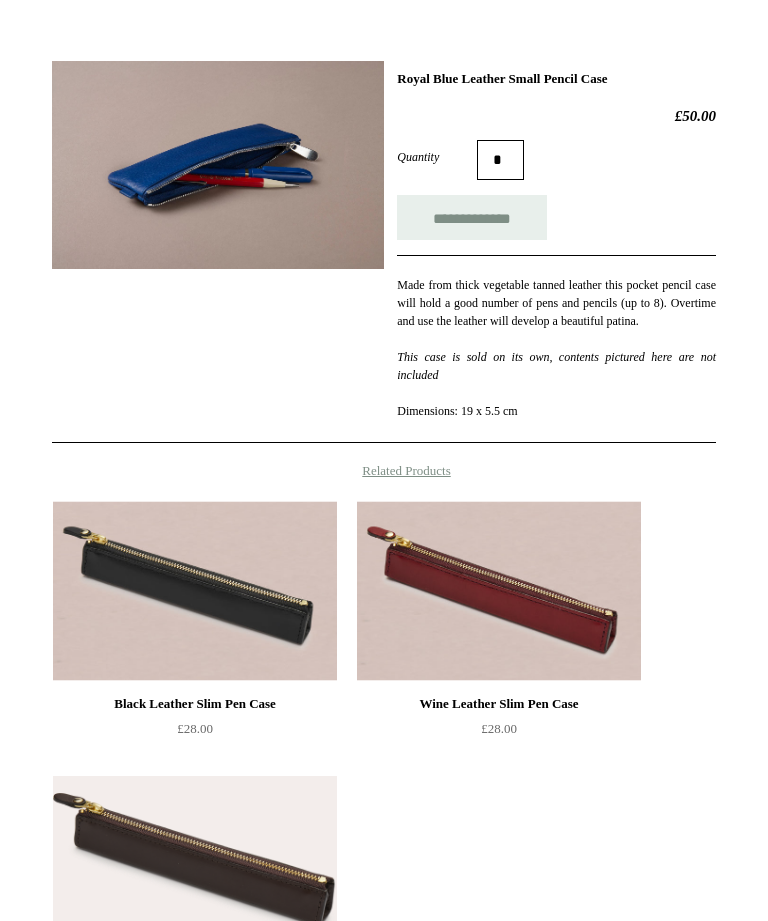 click at bounding box center [499, 592] 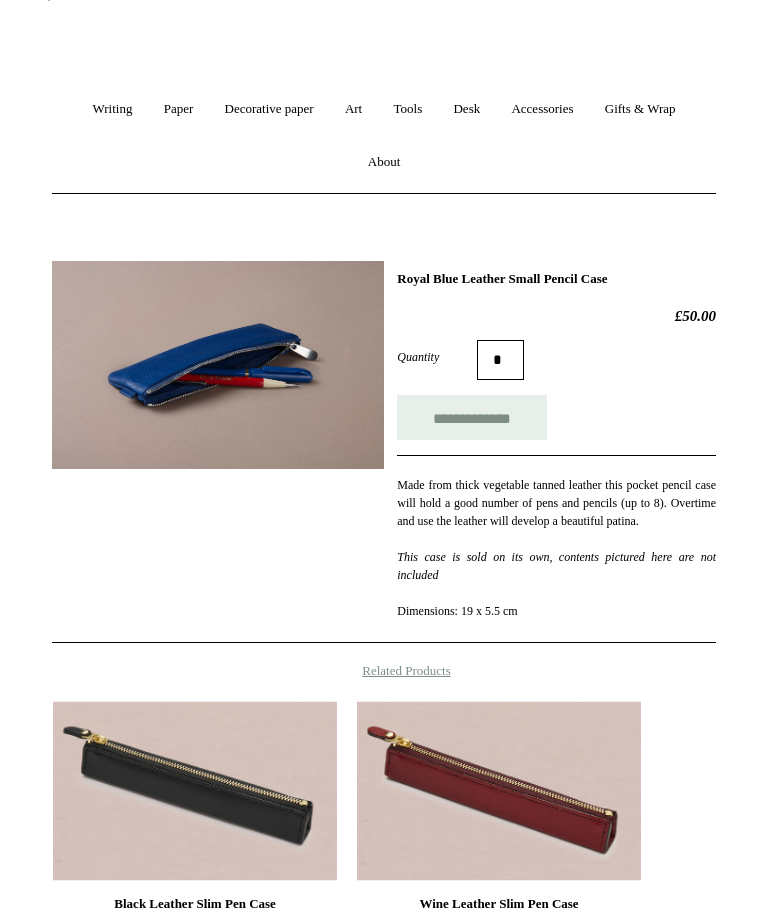 scroll, scrollTop: 0, scrollLeft: 0, axis: both 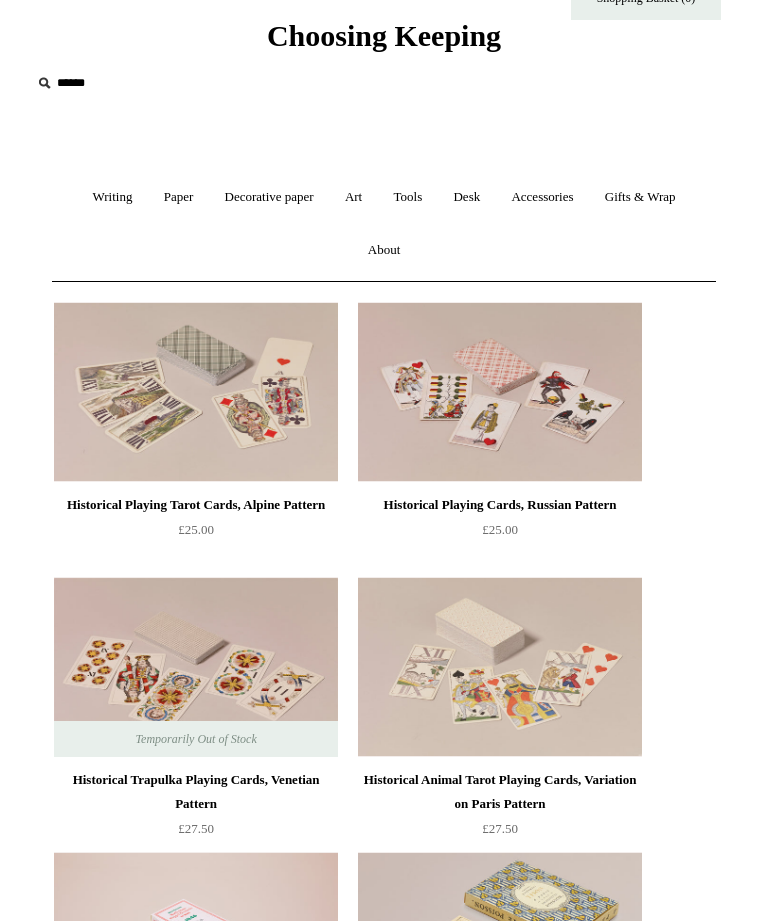 click at bounding box center [500, 392] 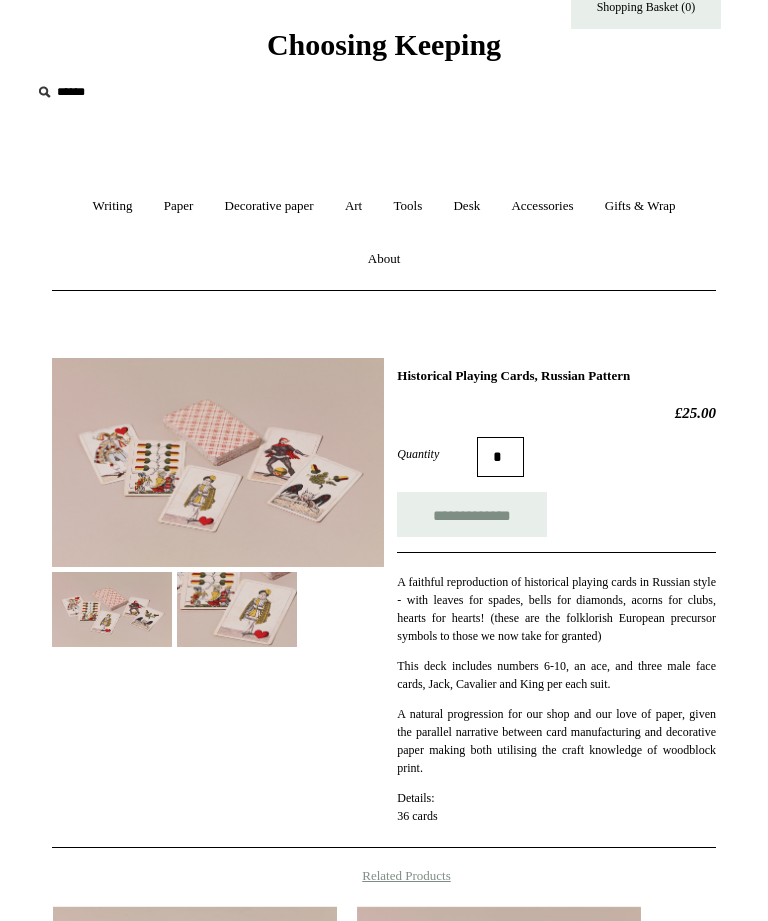 scroll, scrollTop: 0, scrollLeft: 0, axis: both 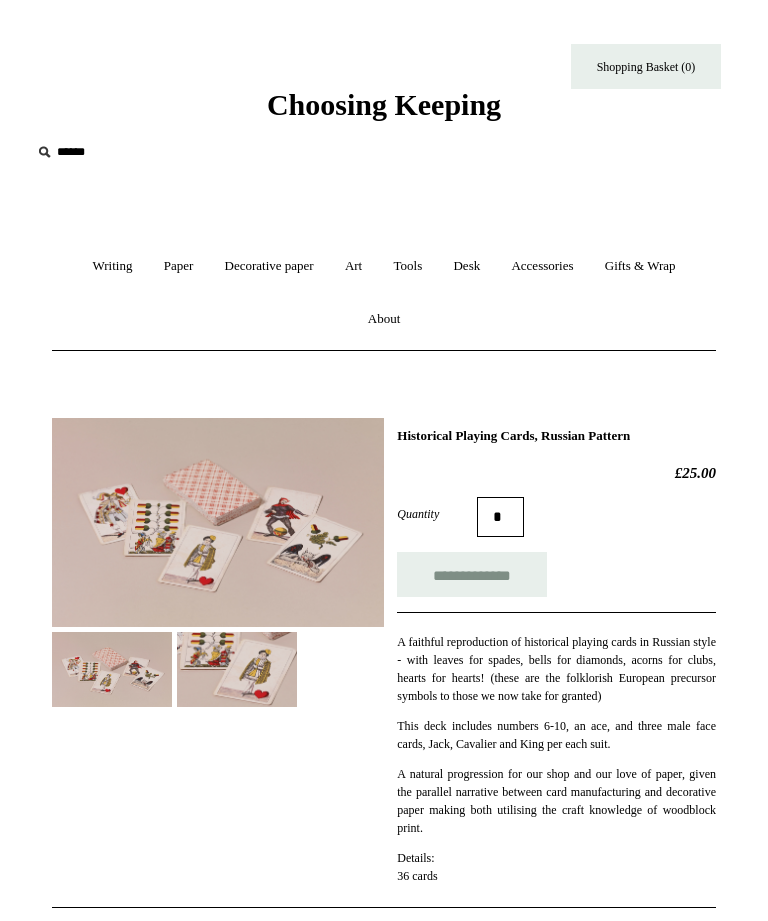 click at bounding box center (218, 522) 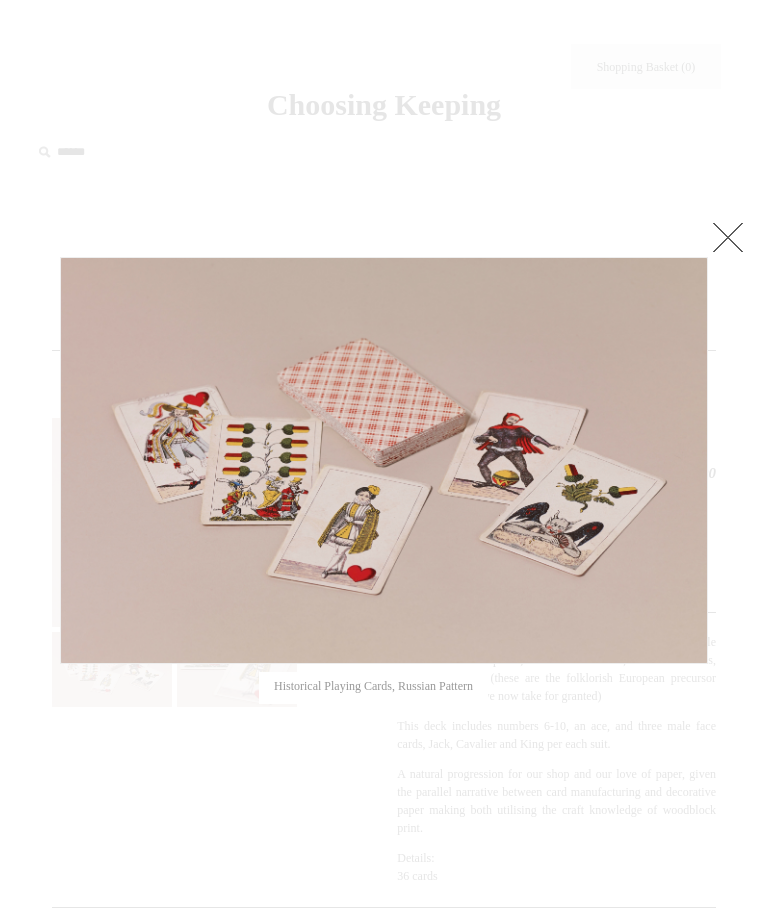 click at bounding box center (-9503, 461) 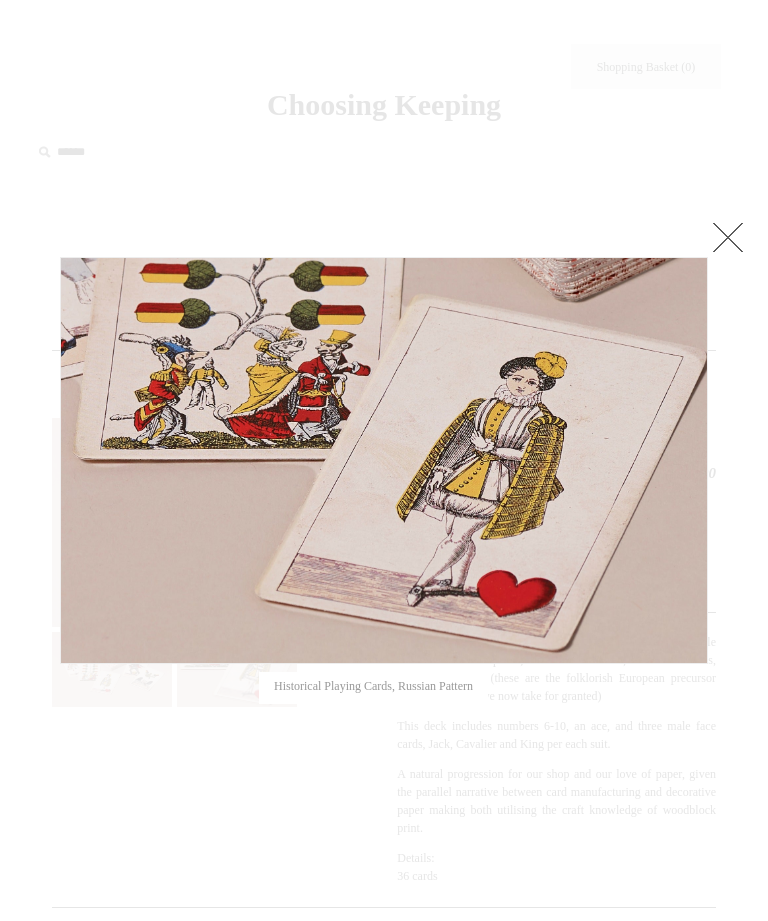 click at bounding box center [-9503, 461] 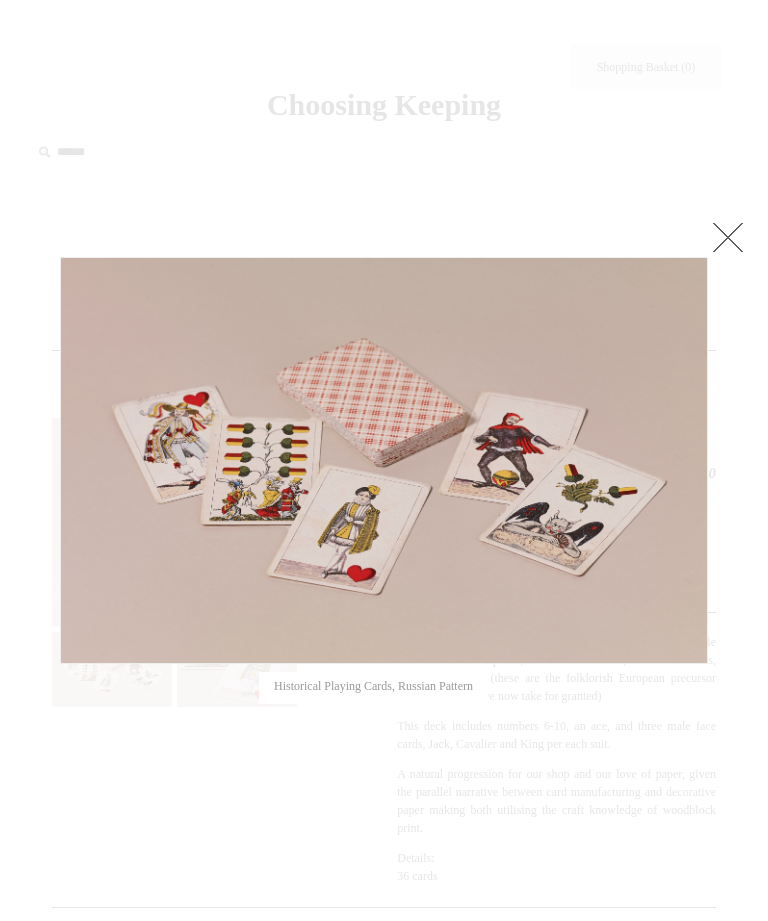 click at bounding box center (384, 918) 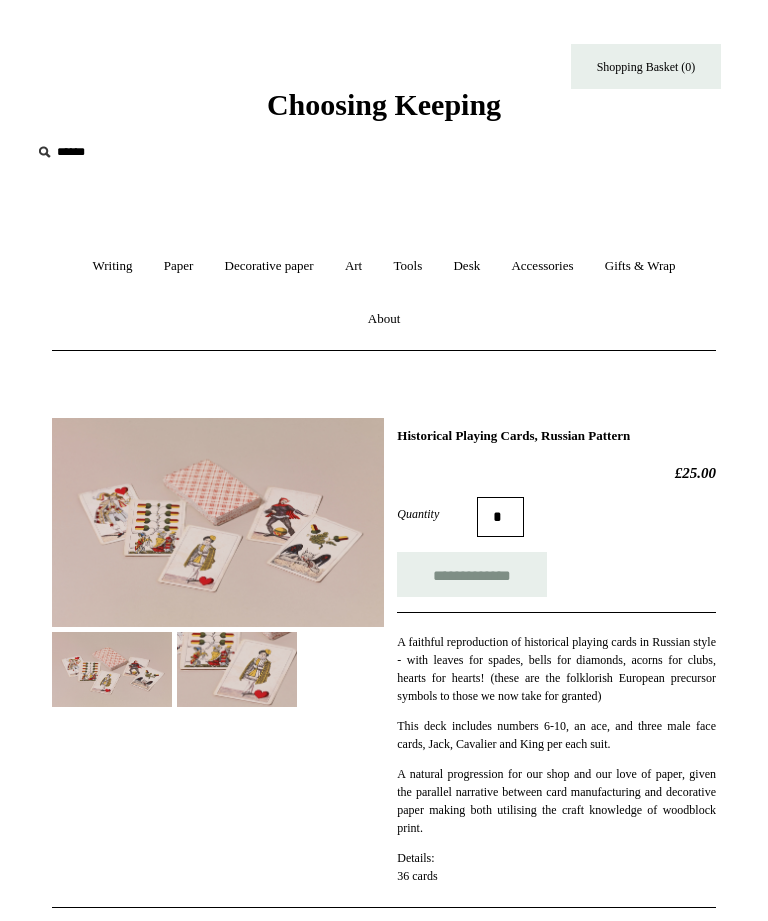 click on "Gifts & Wrap +" at bounding box center (640, 266) 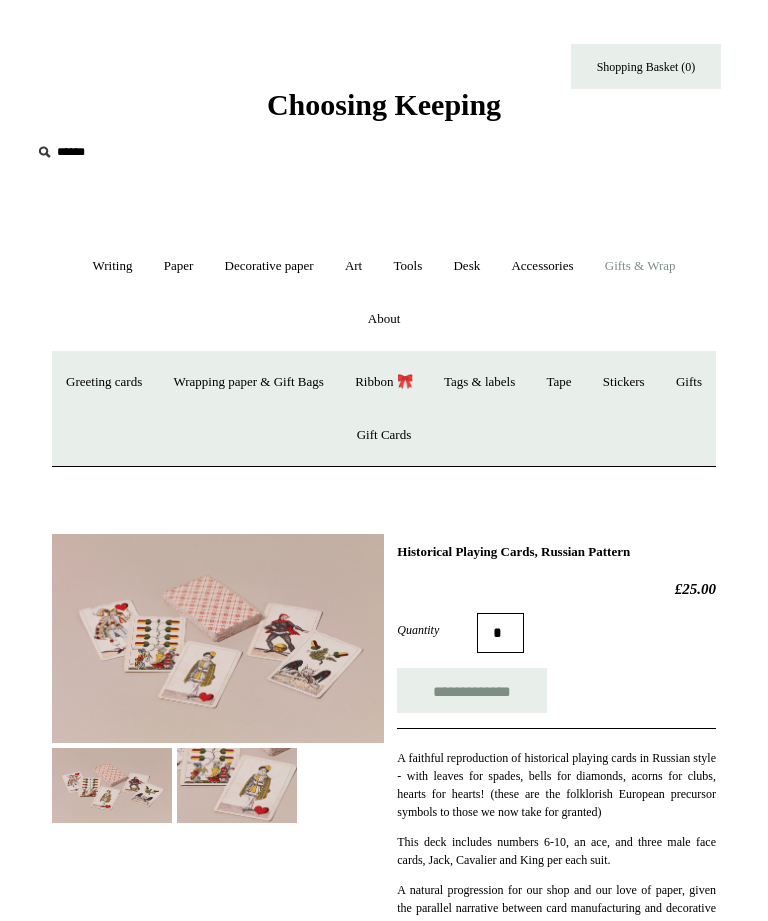 click on "Greeting cards +" at bounding box center (104, 382) 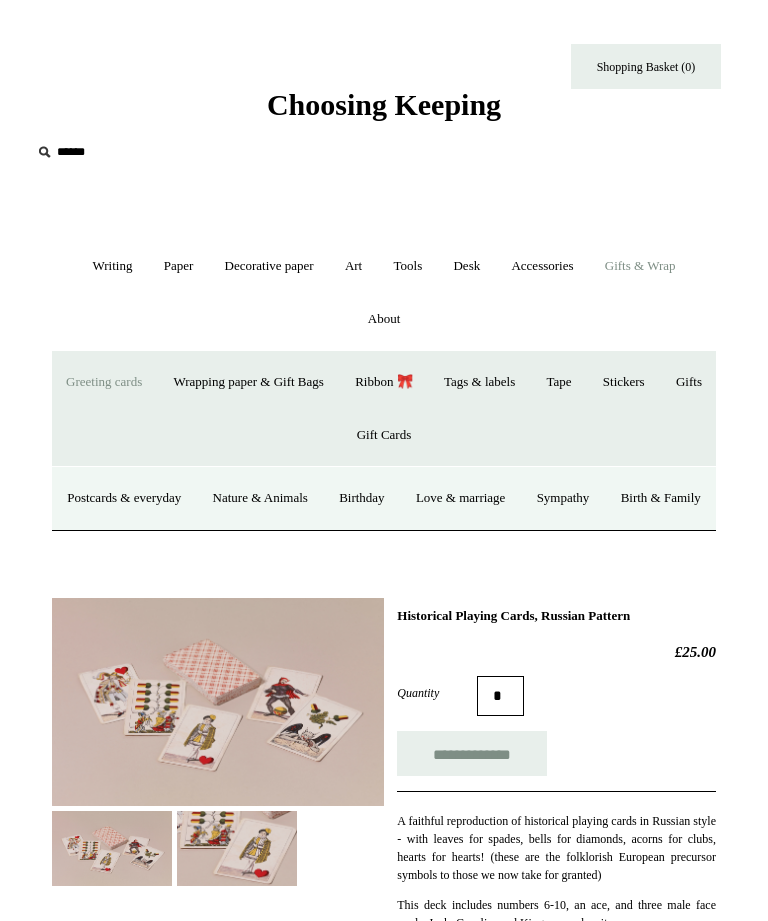 click on "Greeting cards -" at bounding box center (104, 382) 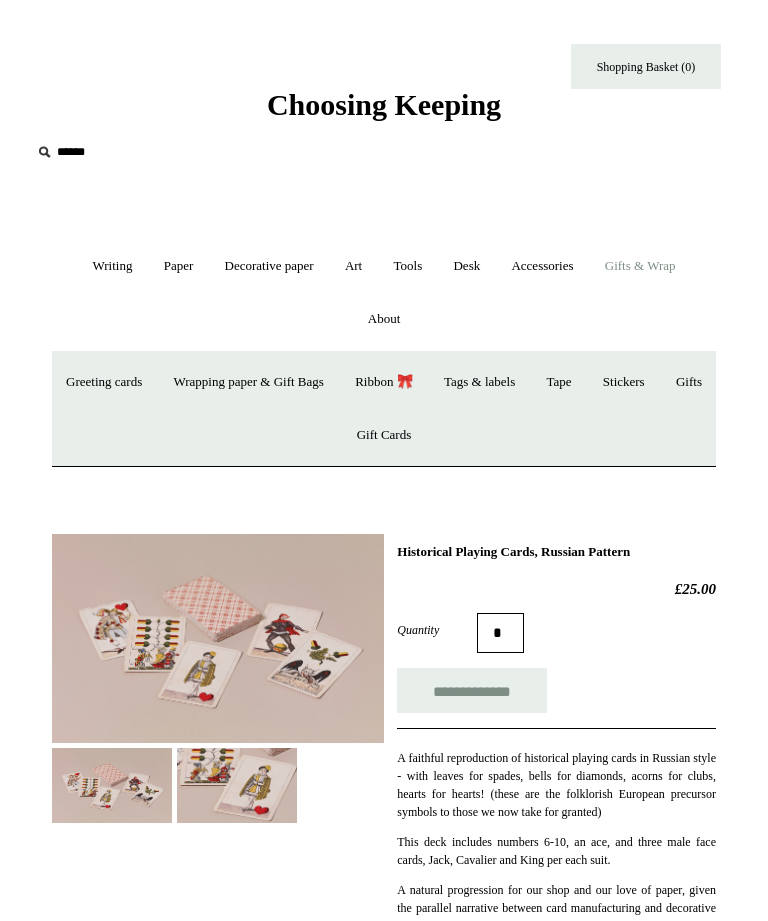 click on "Greeting cards +" at bounding box center [104, 382] 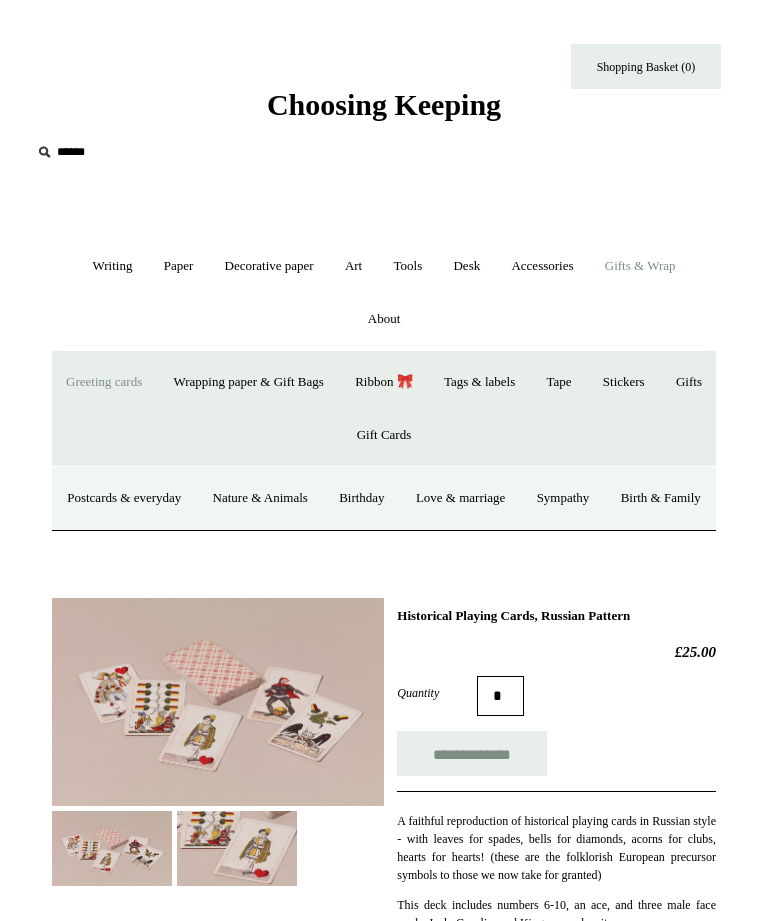 click on "Postcards & everyday" at bounding box center [124, 498] 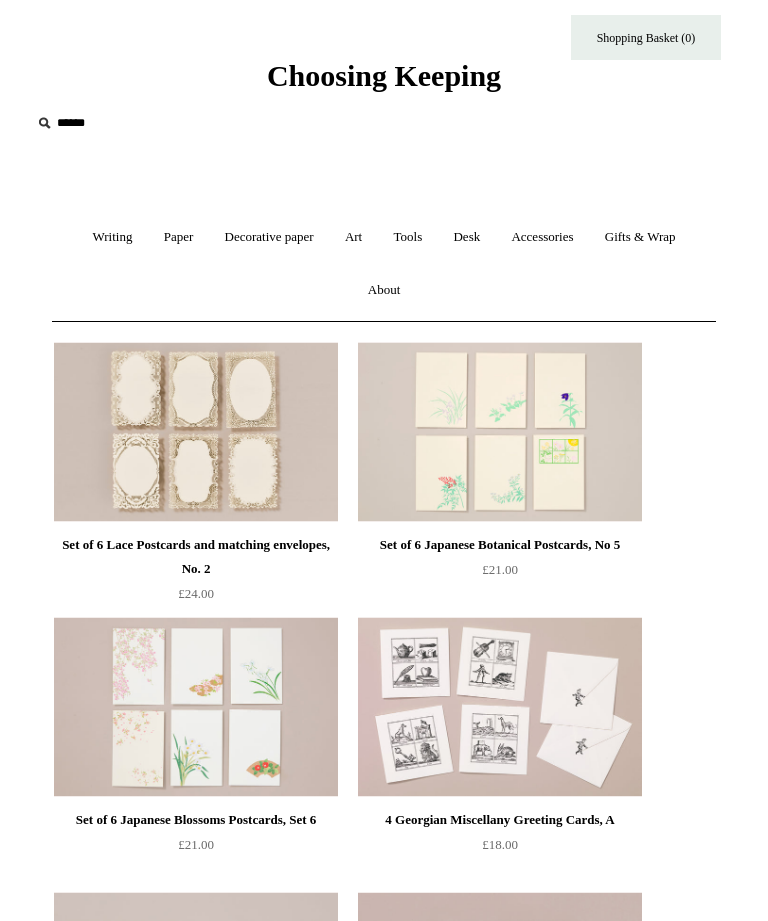 scroll, scrollTop: 0, scrollLeft: 0, axis: both 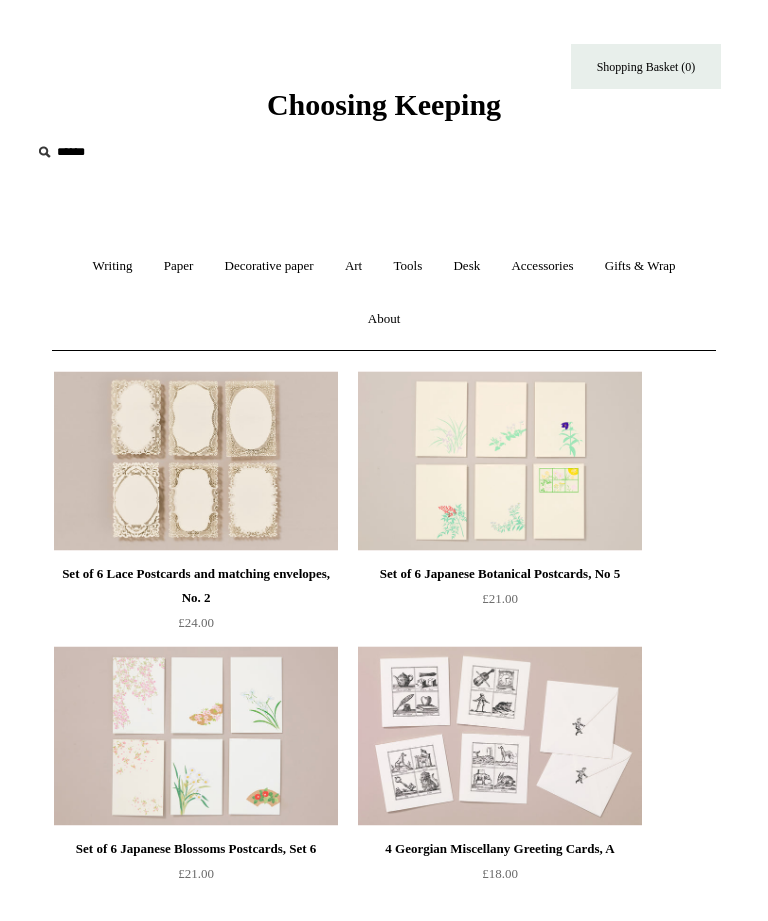 click on "Decorative paper +" at bounding box center (269, 266) 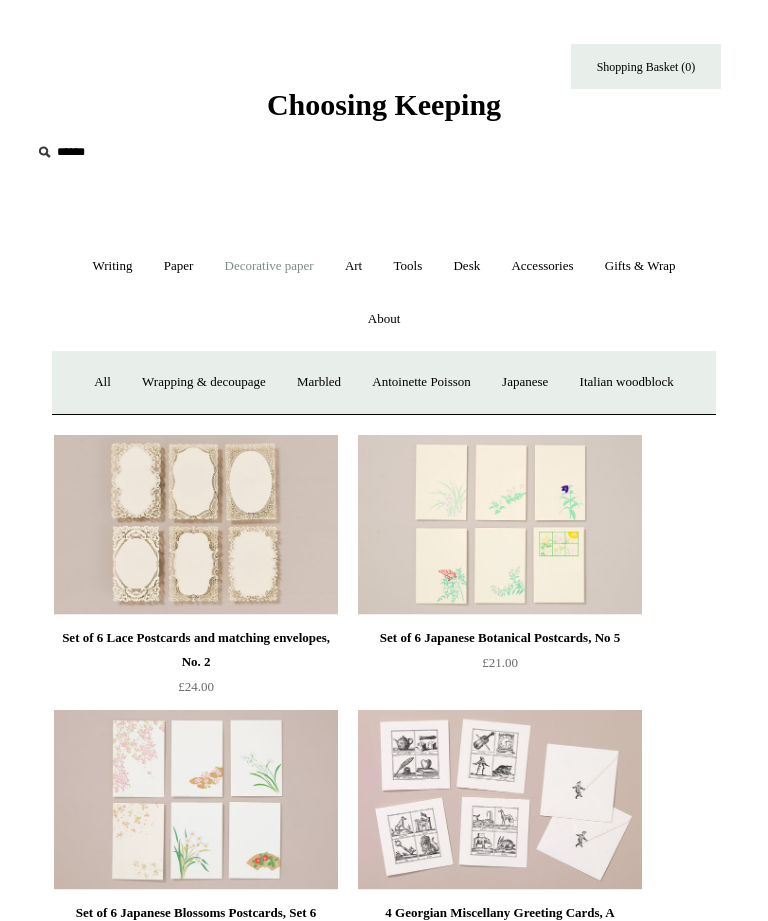 click on "All" at bounding box center (102, 382) 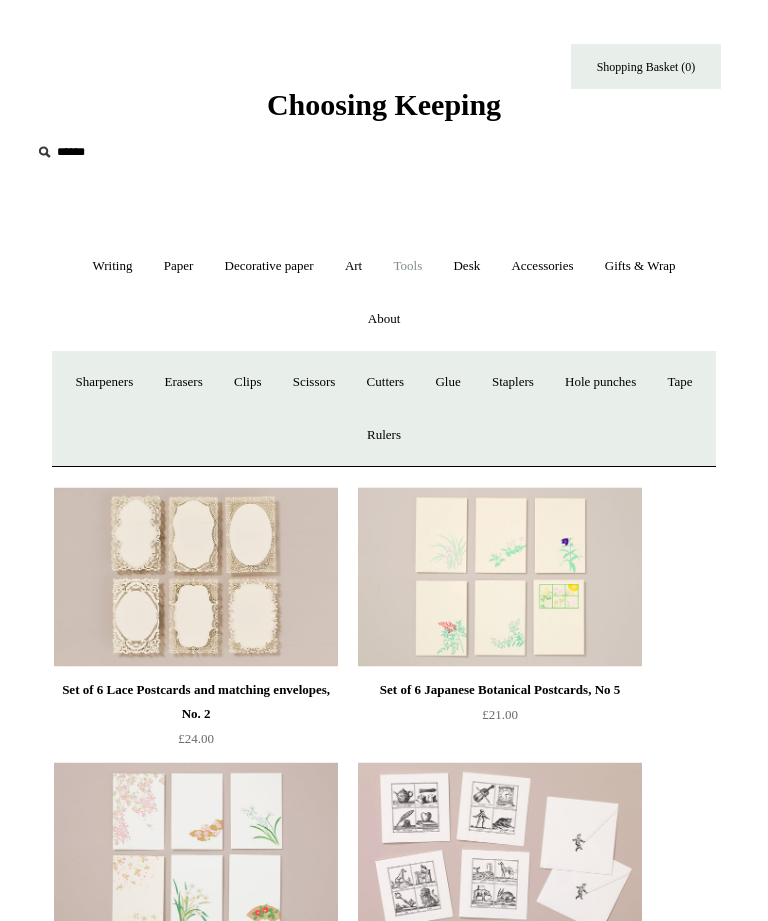 click on "Sharpeners" at bounding box center [104, 382] 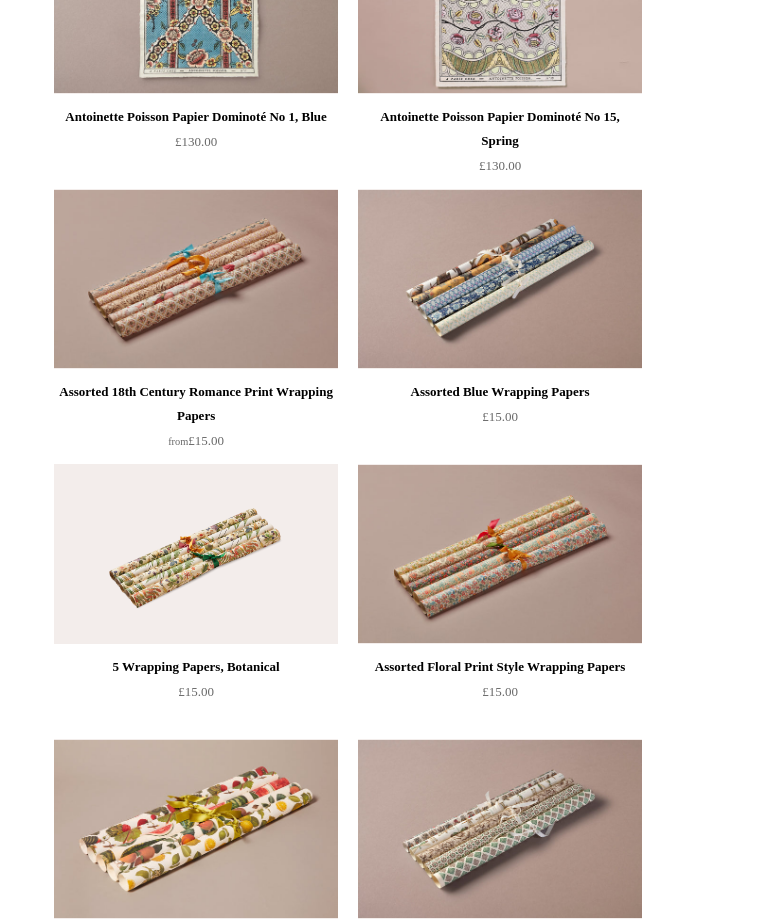 scroll, scrollTop: 3071, scrollLeft: 0, axis: vertical 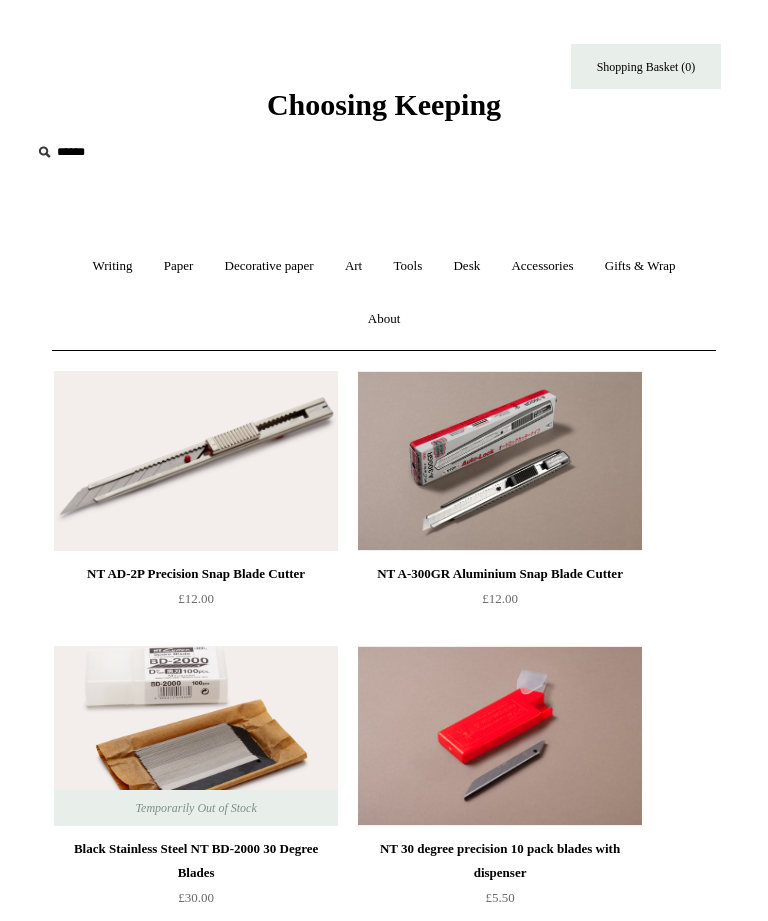 click on "Writing +" at bounding box center (112, 266) 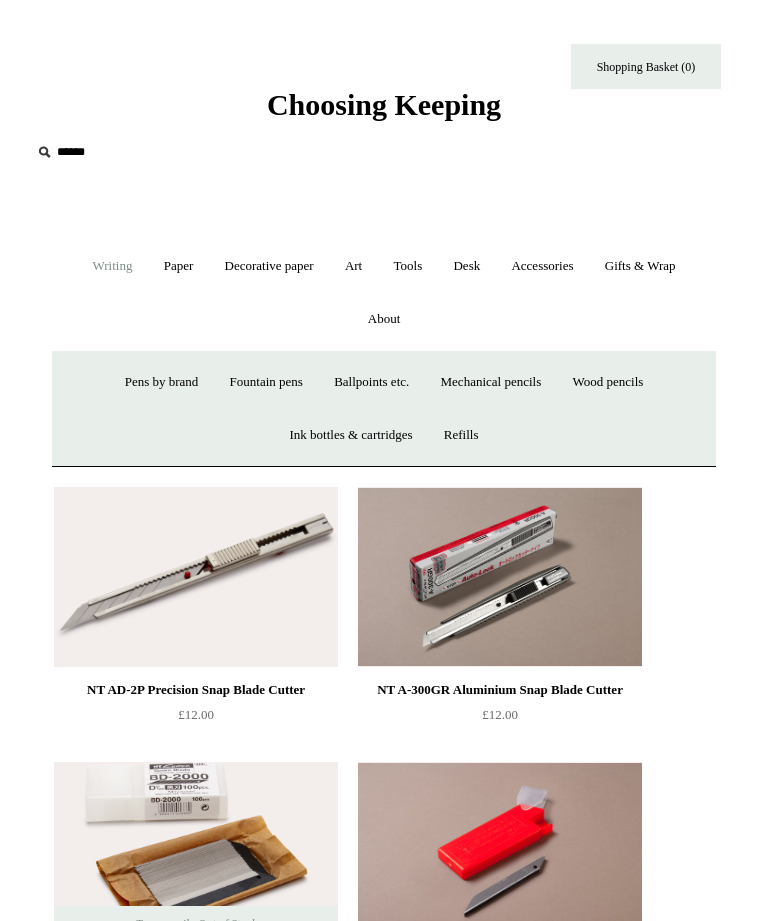 click on "Wood pencils +" at bounding box center (608, 382) 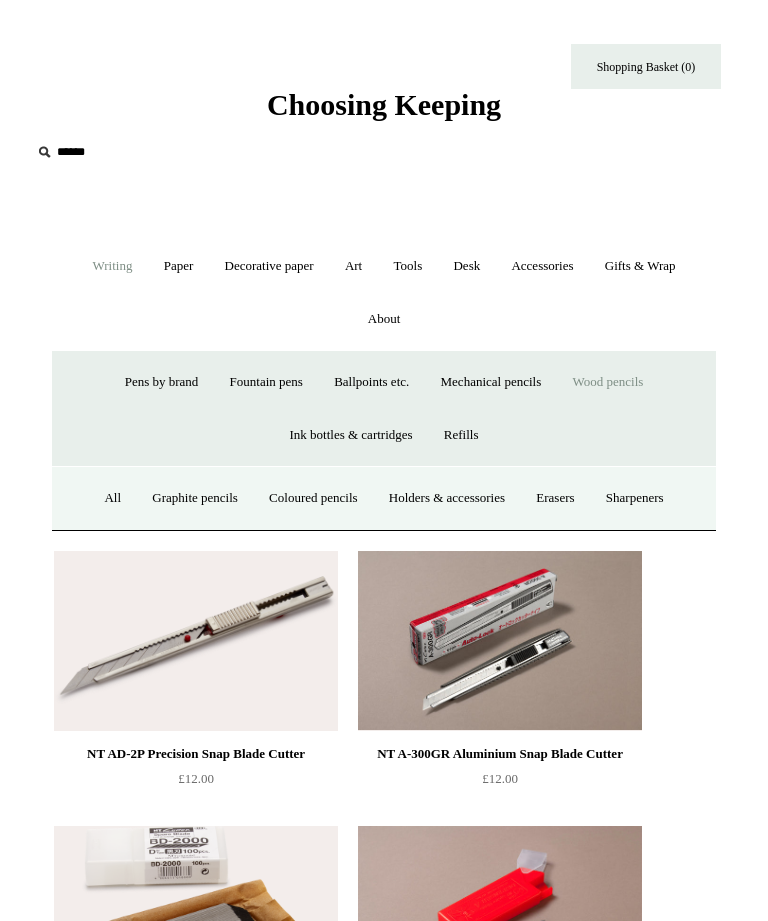 click on "Coloured pencils" at bounding box center [313, 498] 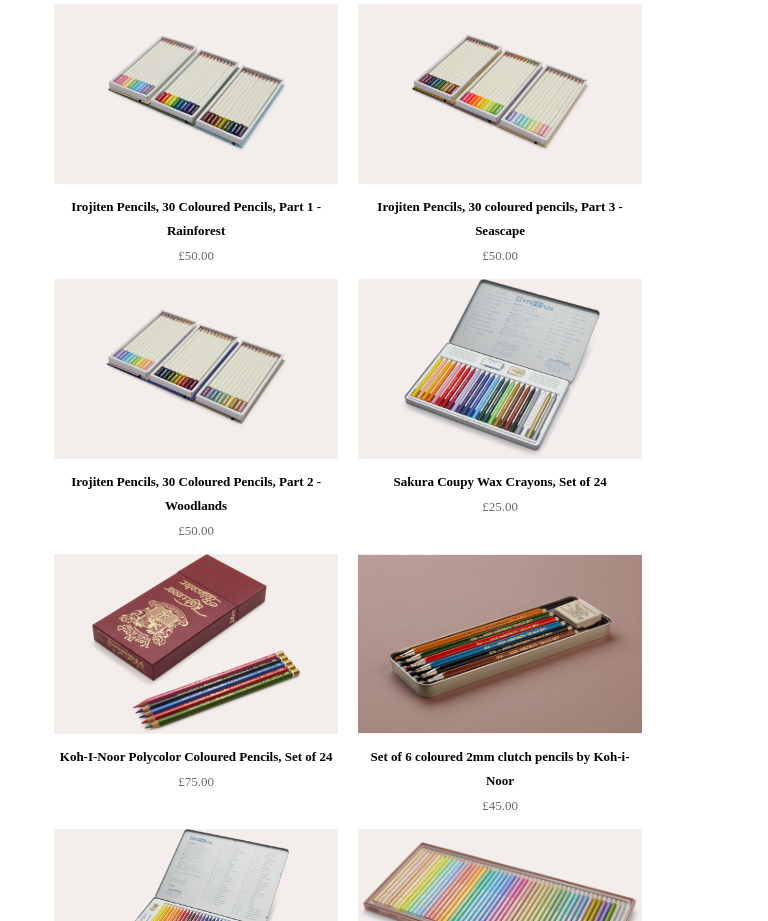 scroll, scrollTop: 353, scrollLeft: 0, axis: vertical 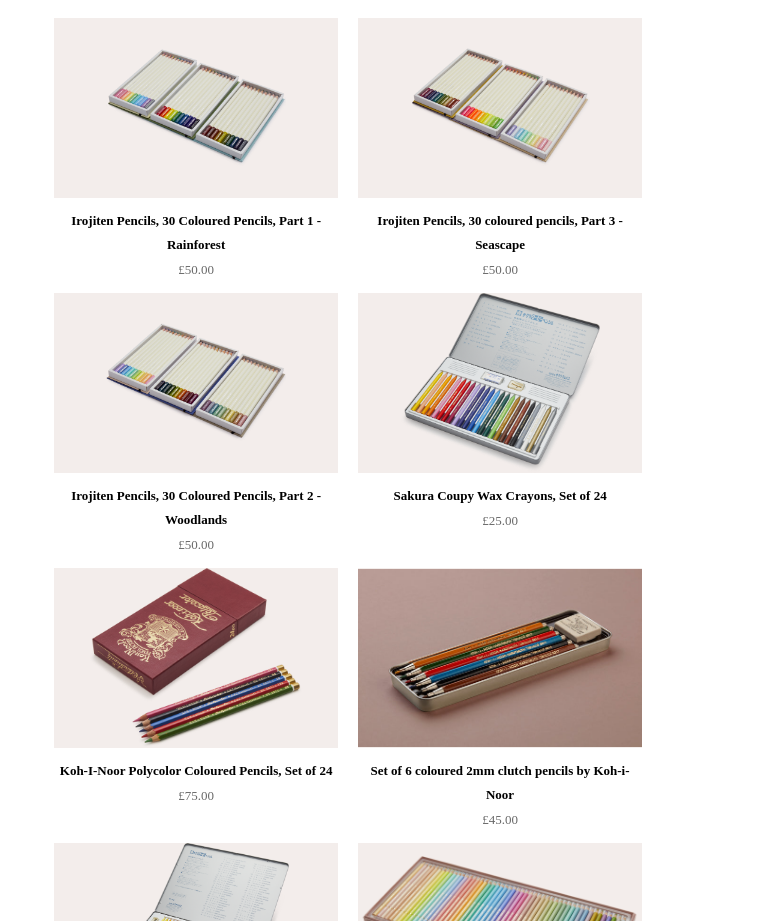 click at bounding box center (500, 658) 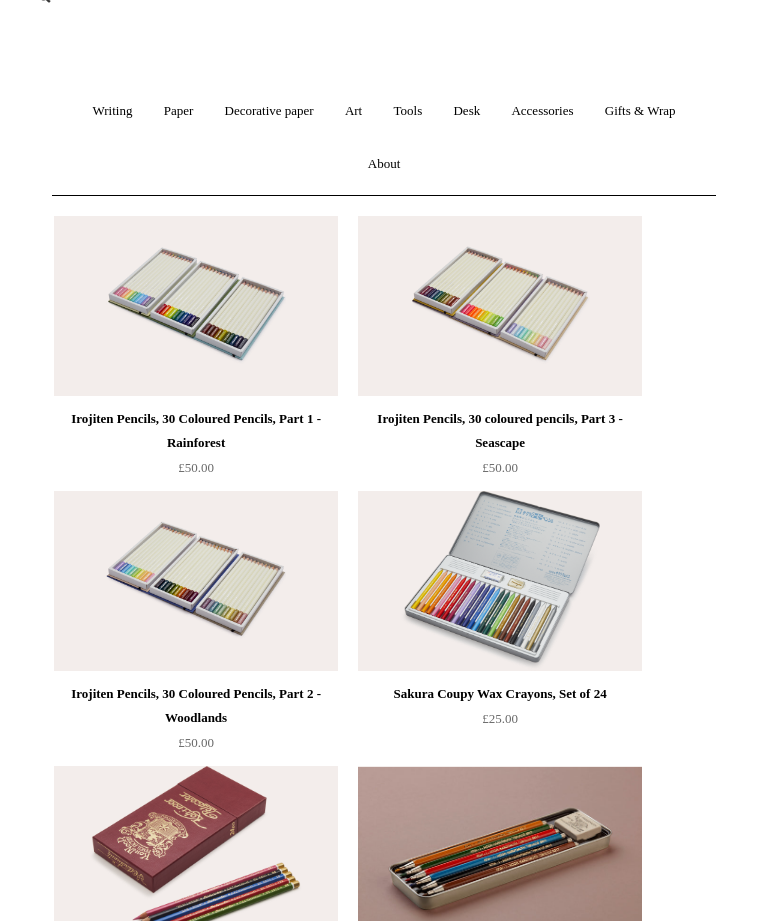scroll, scrollTop: 0, scrollLeft: 0, axis: both 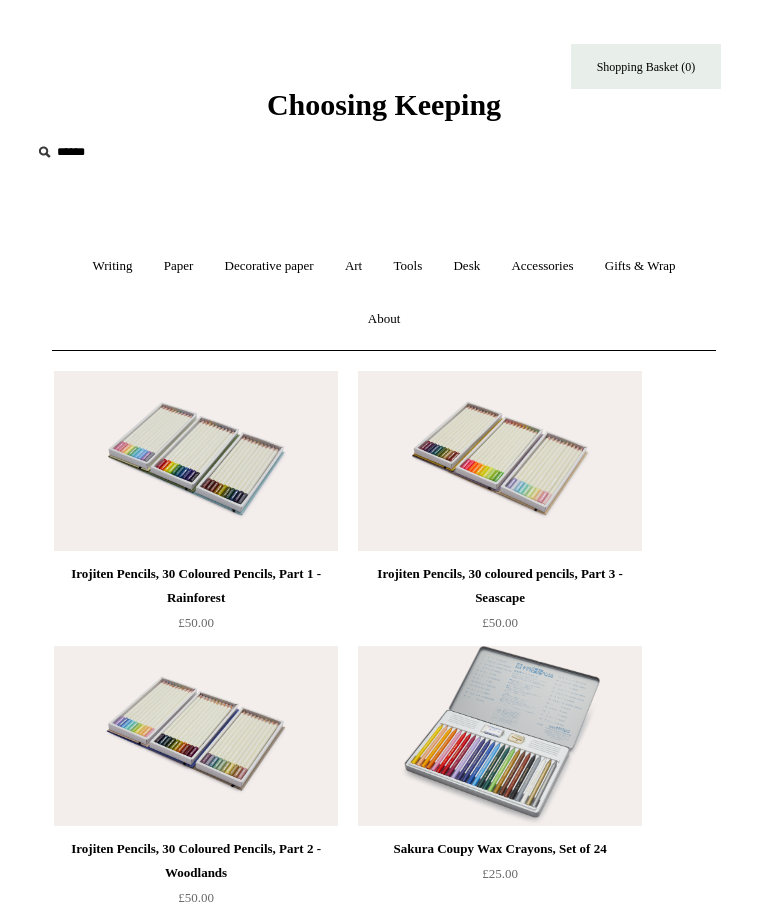 click on "Writing +" at bounding box center [112, 266] 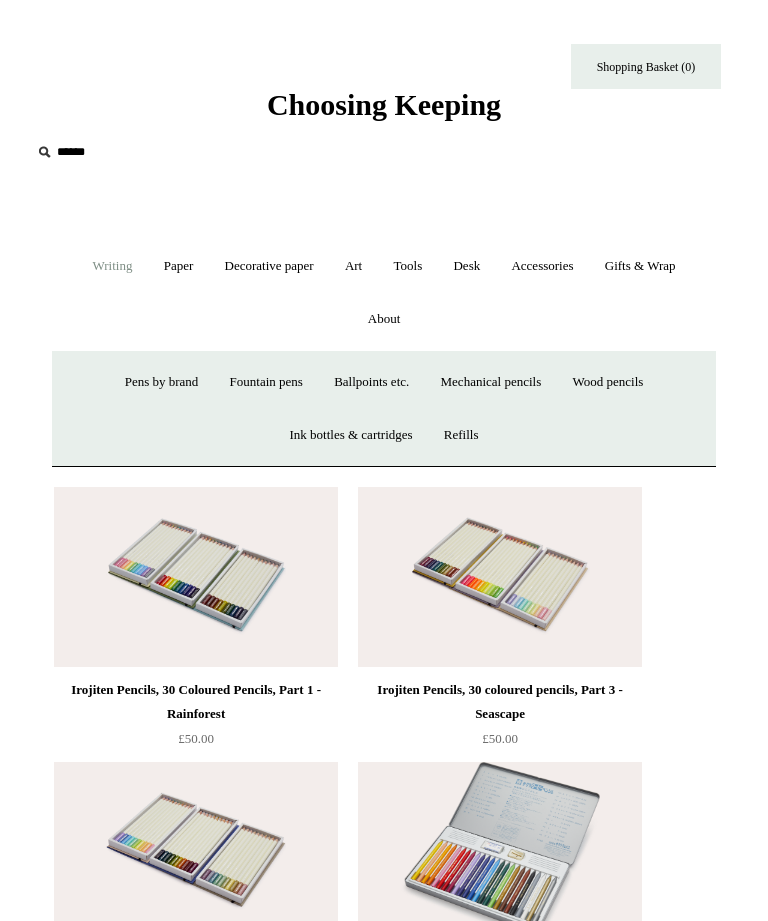 click on "Pens by brand +" at bounding box center (162, 382) 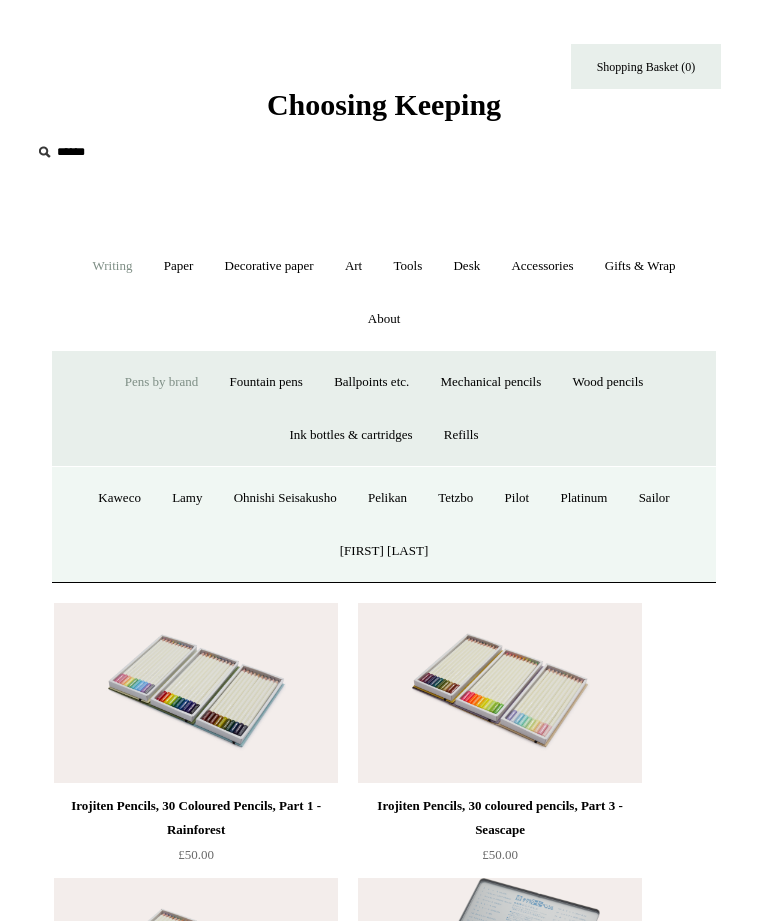 click on "Kaweco" at bounding box center (119, 498) 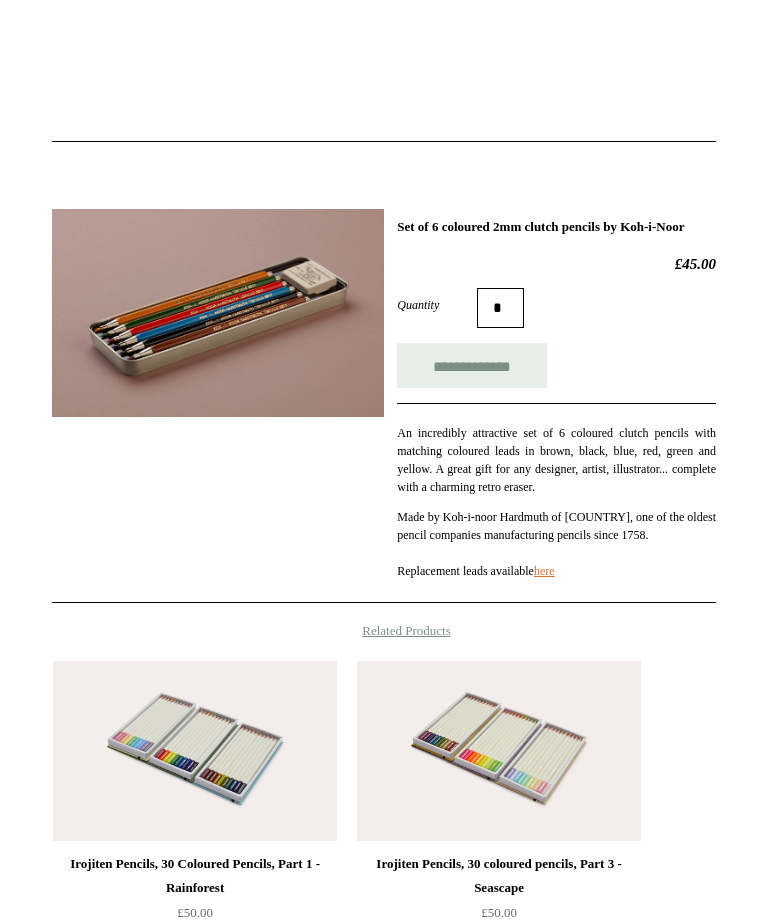 scroll, scrollTop: 0, scrollLeft: 0, axis: both 